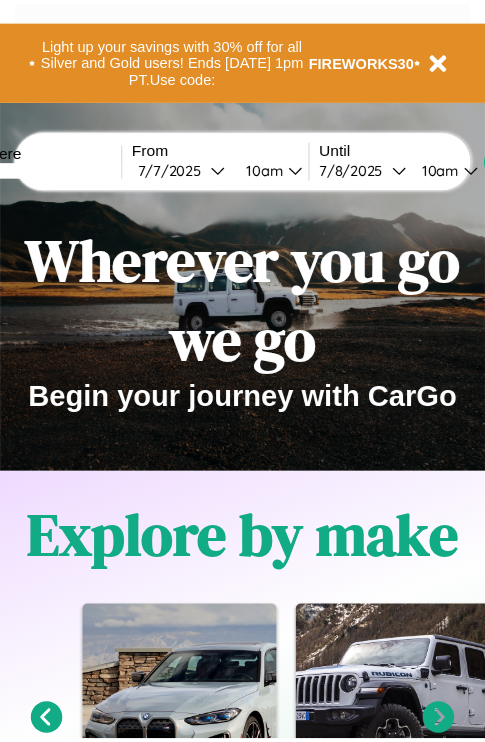 scroll, scrollTop: 0, scrollLeft: 0, axis: both 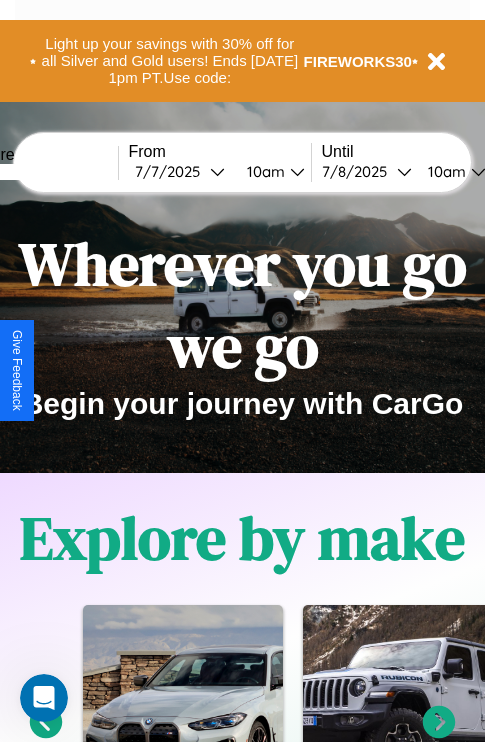 click at bounding box center [43, 172] 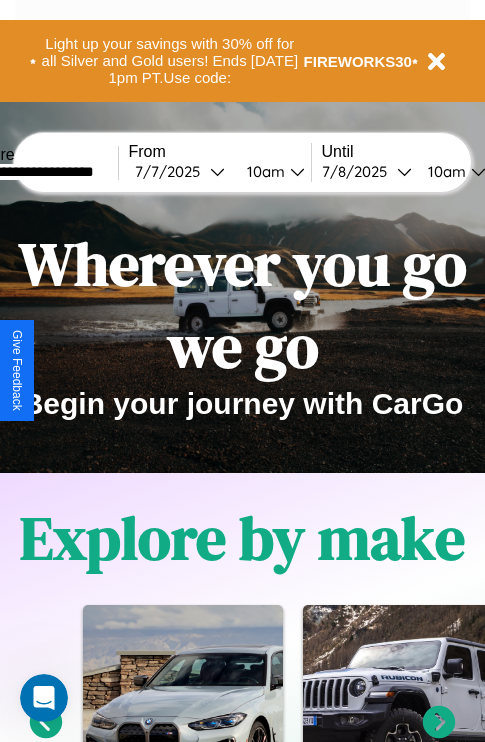 type on "**********" 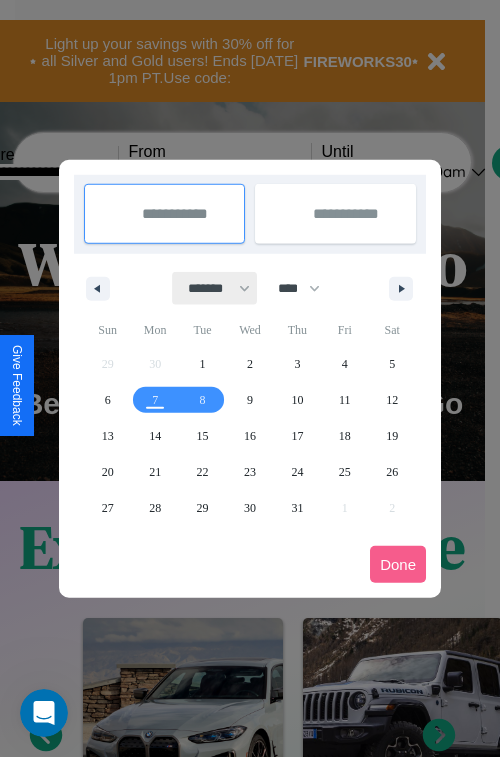 click on "******* ******** ***** ***** *** **** **** ****** ********* ******* ******** ********" at bounding box center [215, 288] 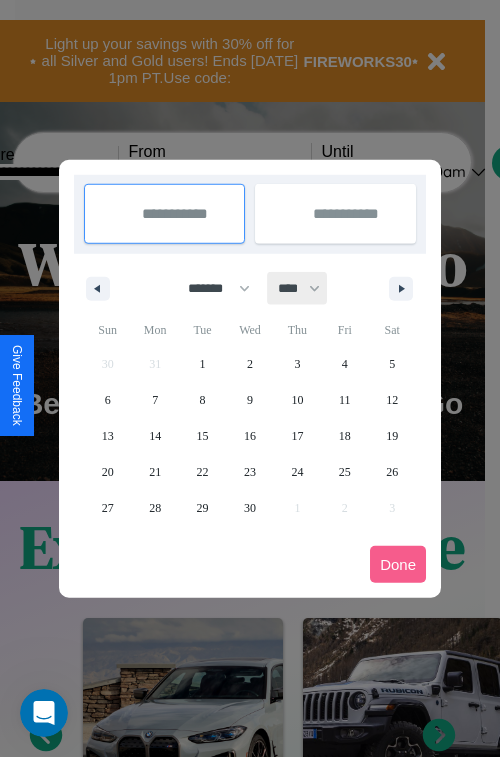 click on "**** **** **** **** **** **** **** **** **** **** **** **** **** **** **** **** **** **** **** **** **** **** **** **** **** **** **** **** **** **** **** **** **** **** **** **** **** **** **** **** **** **** **** **** **** **** **** **** **** **** **** **** **** **** **** **** **** **** **** **** **** **** **** **** **** **** **** **** **** **** **** **** **** **** **** **** **** **** **** **** **** **** **** **** **** **** **** **** **** **** **** **** **** **** **** **** **** **** **** **** **** **** **** **** **** **** **** **** **** **** **** **** **** **** **** **** **** **** **** **** ****" at bounding box center (298, 288) 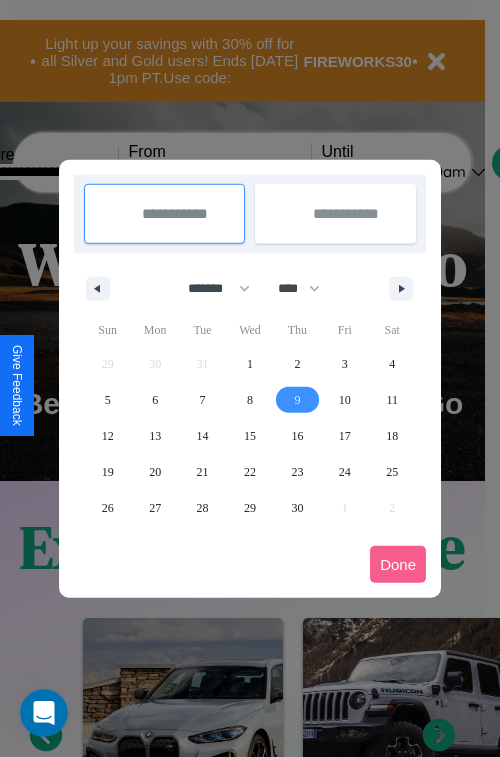 click on "9" at bounding box center [297, 400] 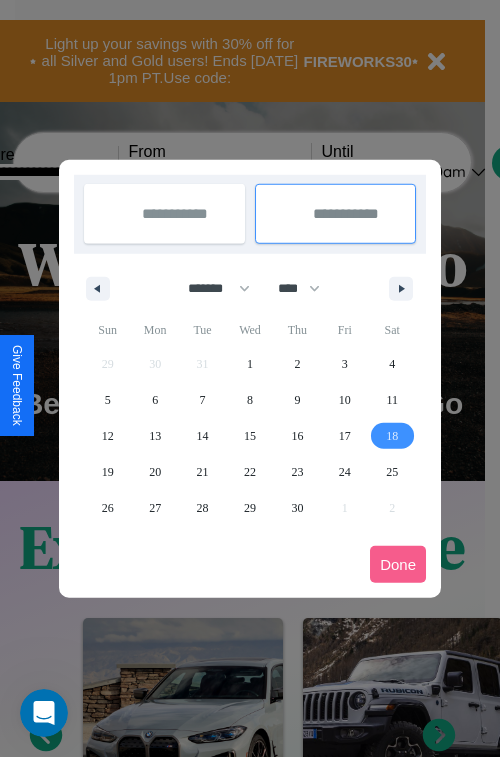 click on "18" at bounding box center (392, 436) 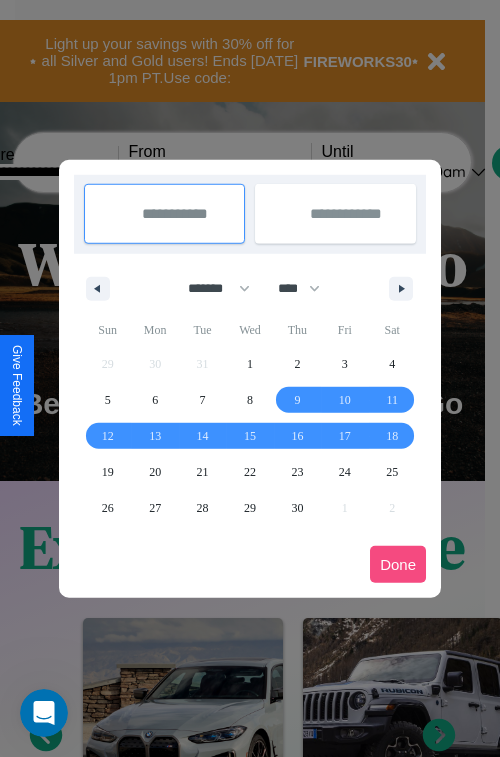 click on "Done" at bounding box center [398, 564] 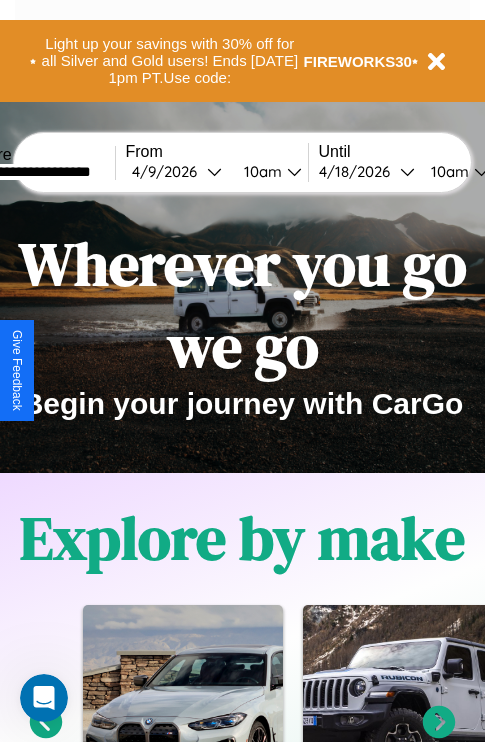 scroll, scrollTop: 0, scrollLeft: 71, axis: horizontal 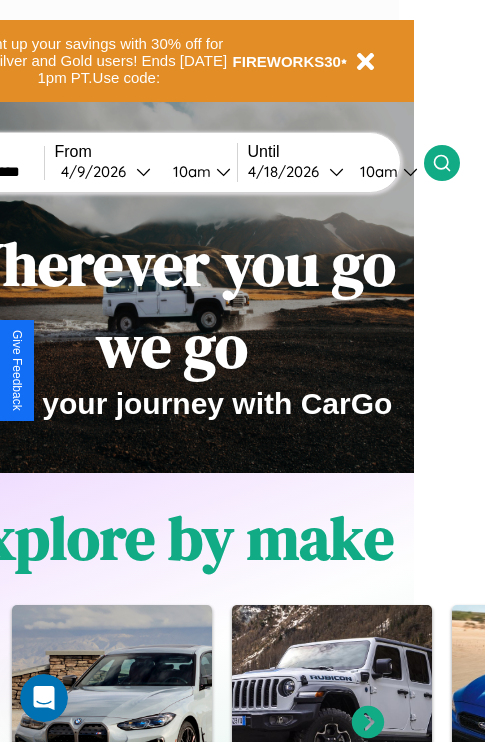 click 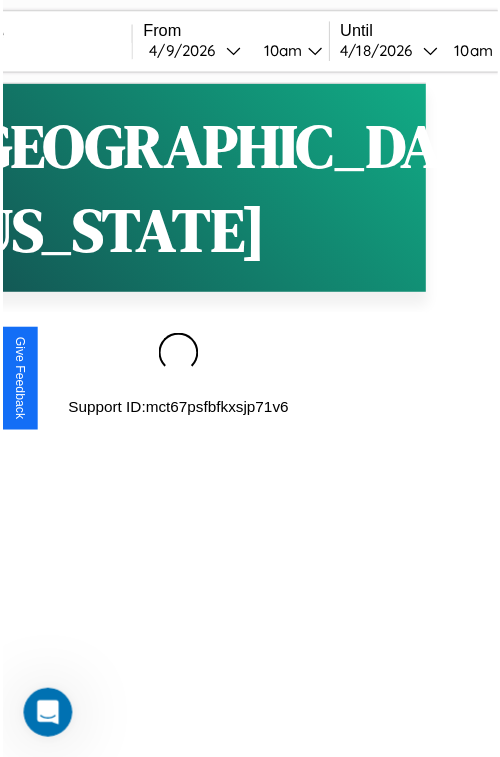 scroll, scrollTop: 0, scrollLeft: 0, axis: both 